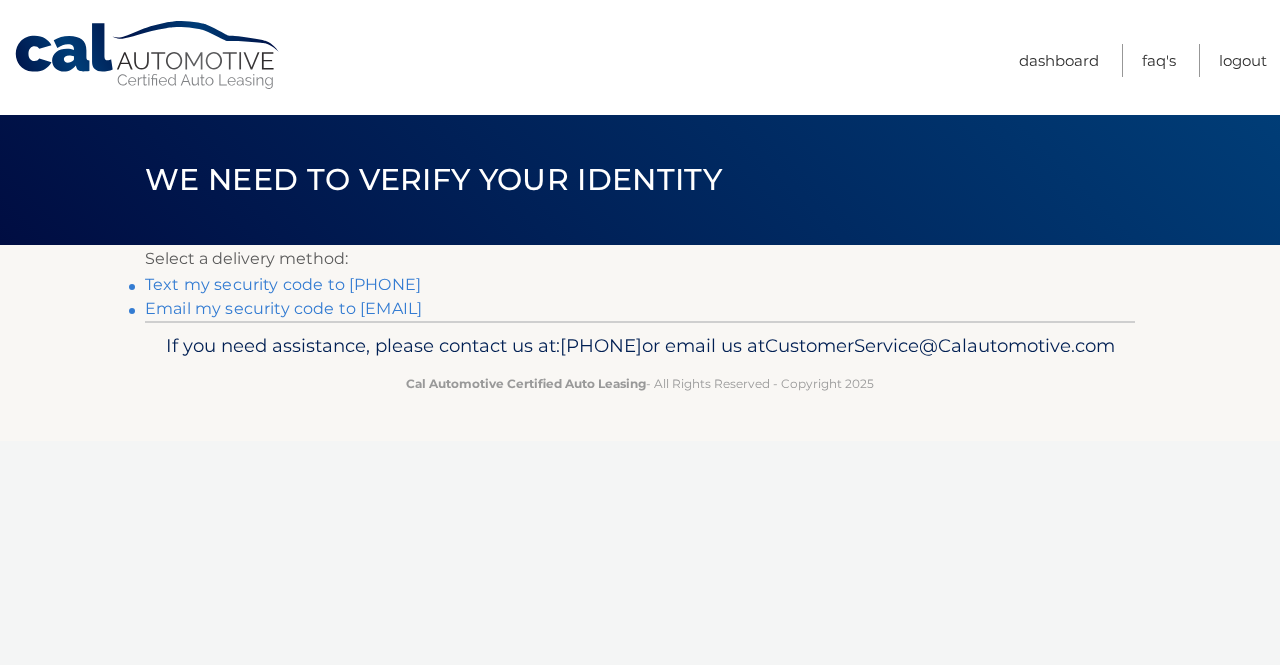 scroll, scrollTop: 0, scrollLeft: 0, axis: both 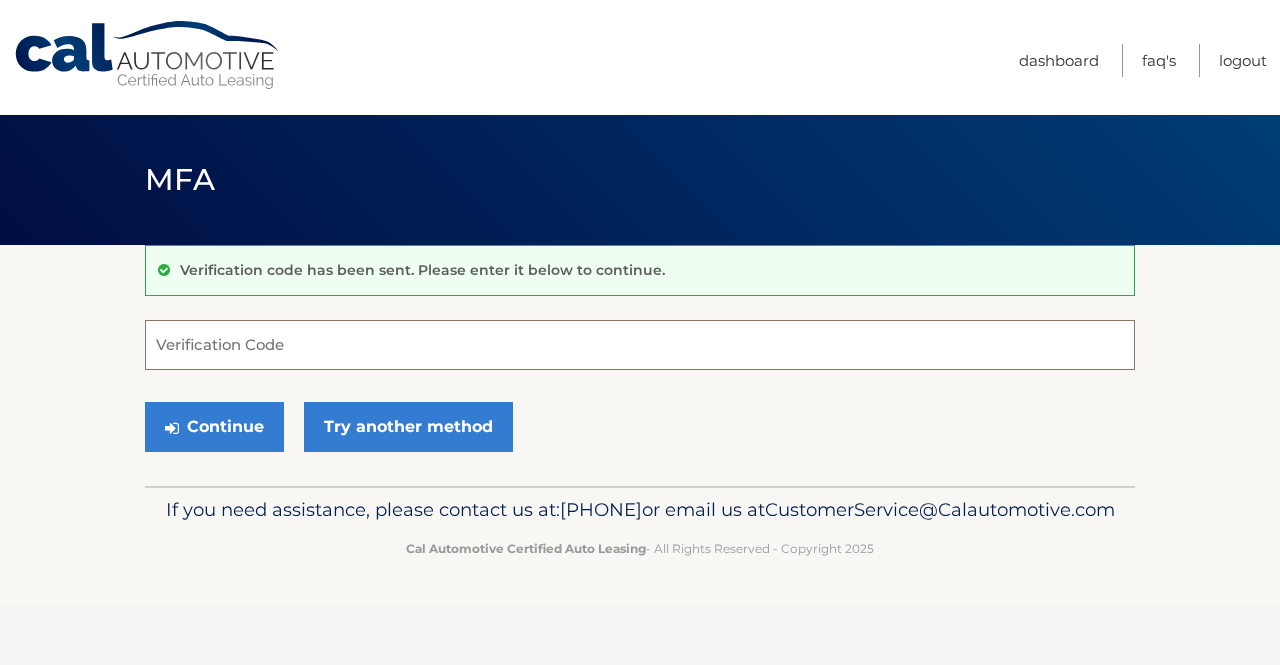click on "Verification Code" at bounding box center (640, 345) 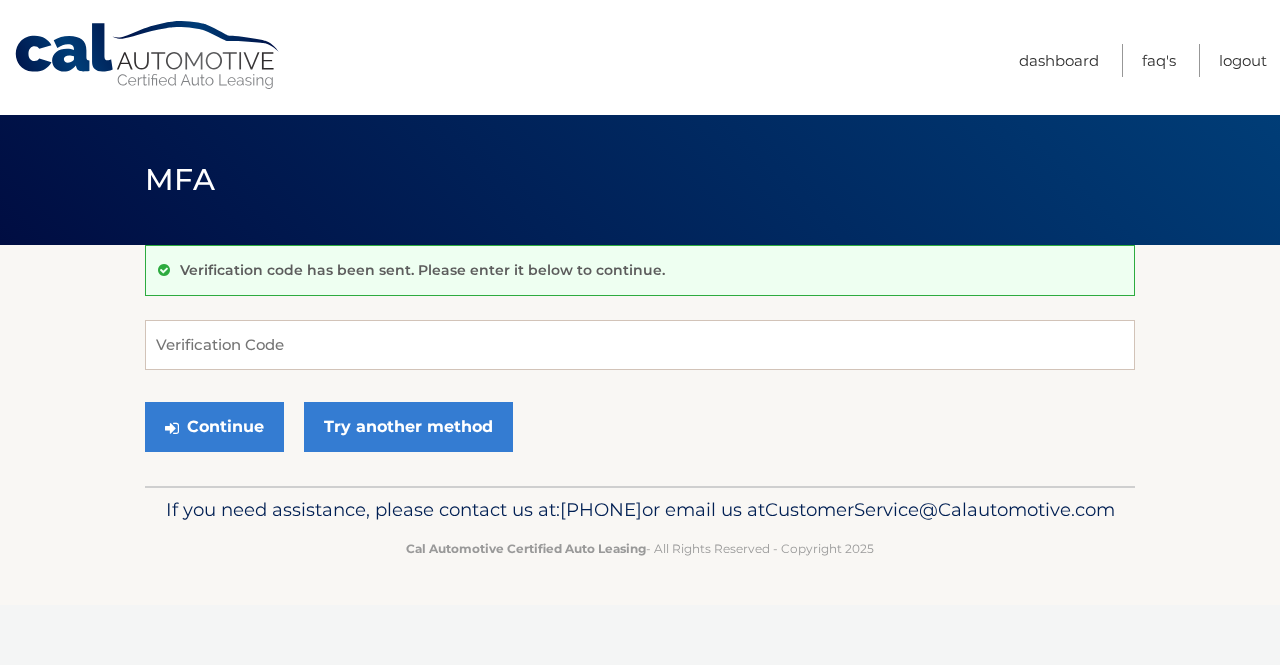 click on "Verification Code
Continue
Try another method" at bounding box center (640, 391) 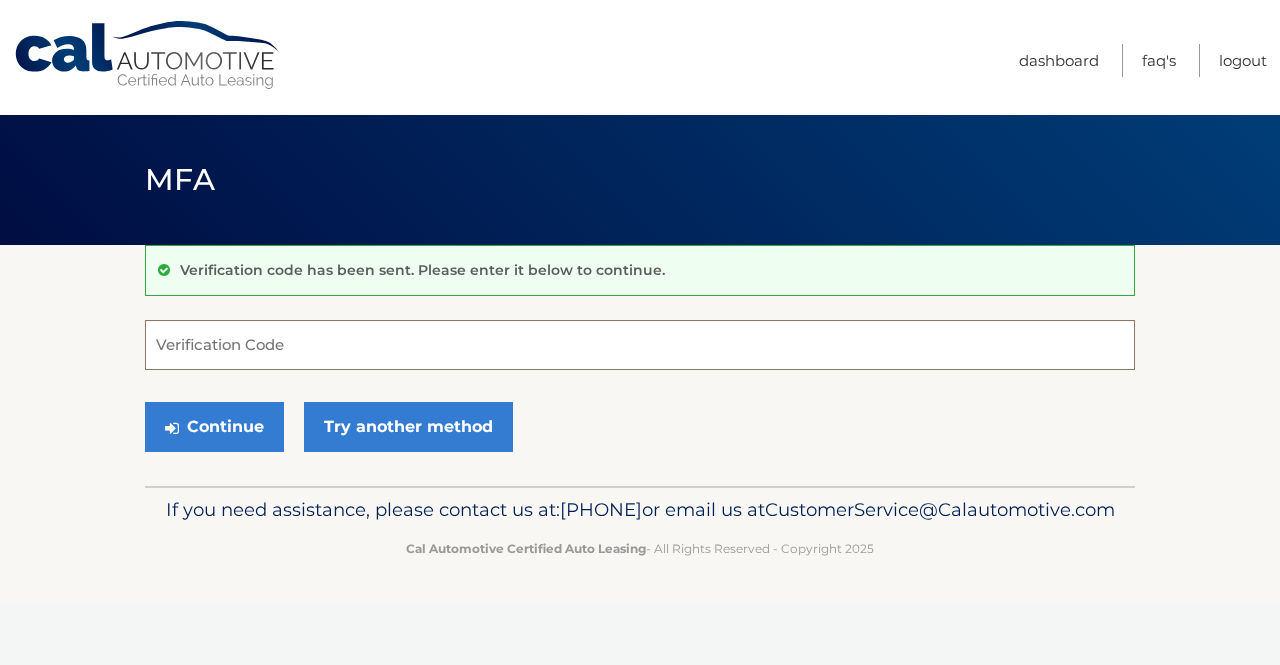 click on "Verification Code" at bounding box center (640, 345) 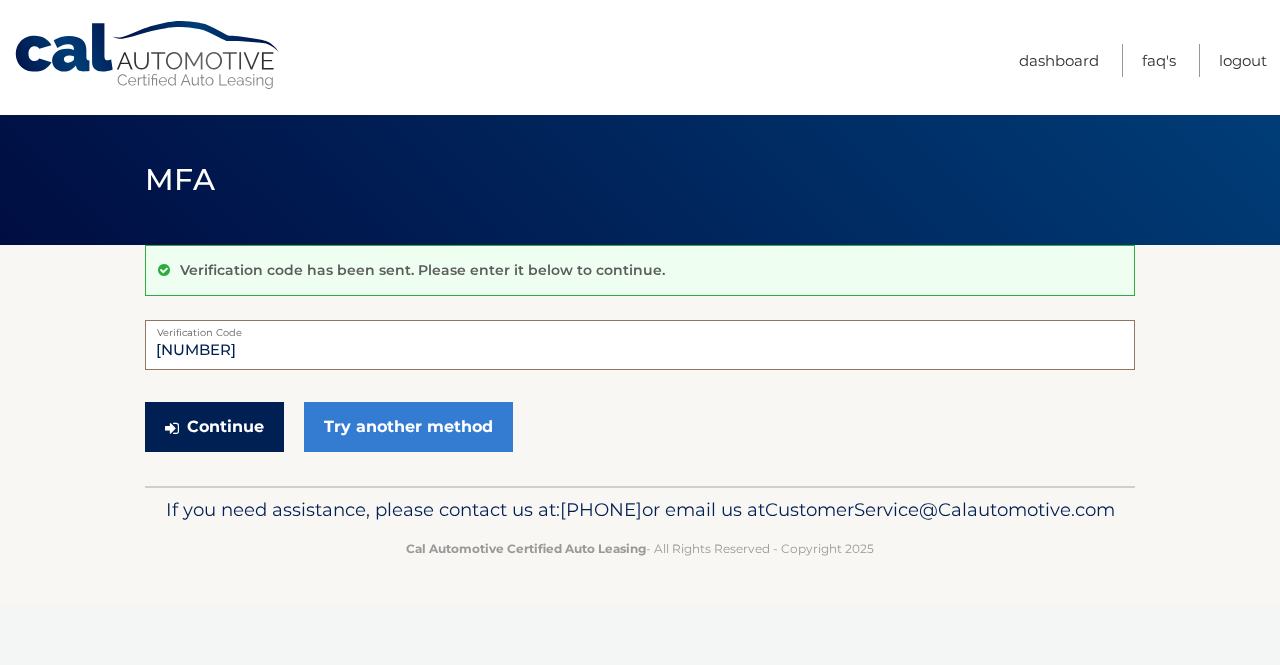 type on "329430" 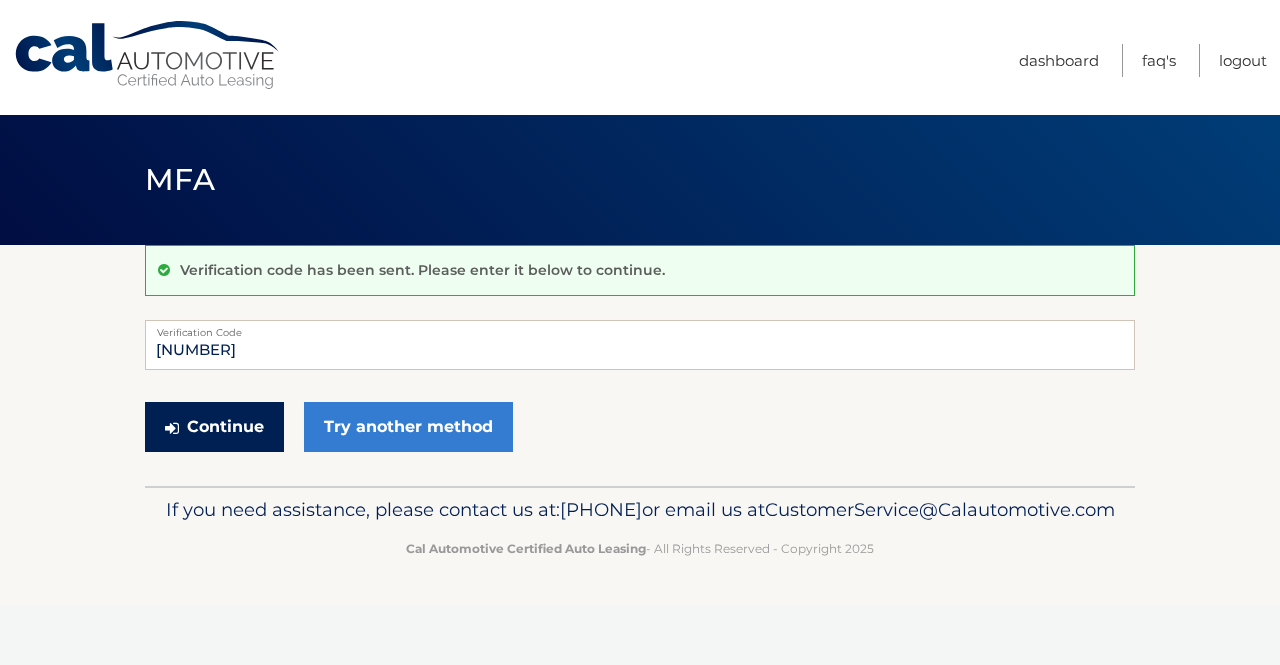 click at bounding box center [172, 428] 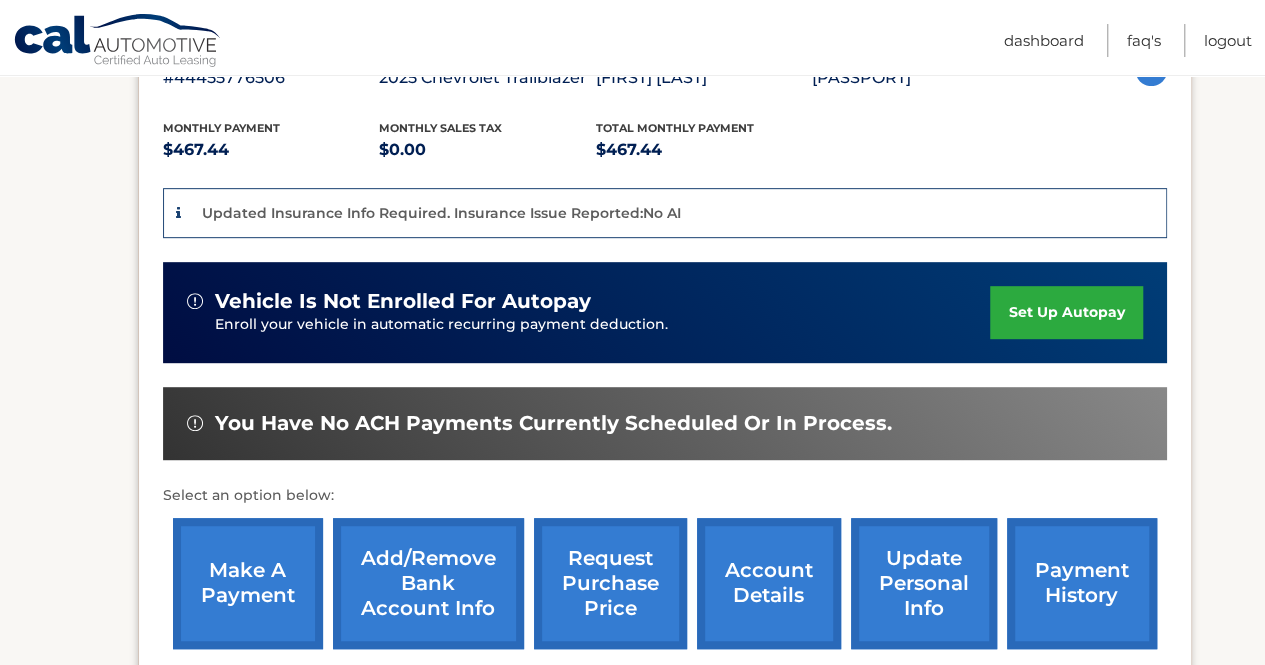 scroll, scrollTop: 500, scrollLeft: 0, axis: vertical 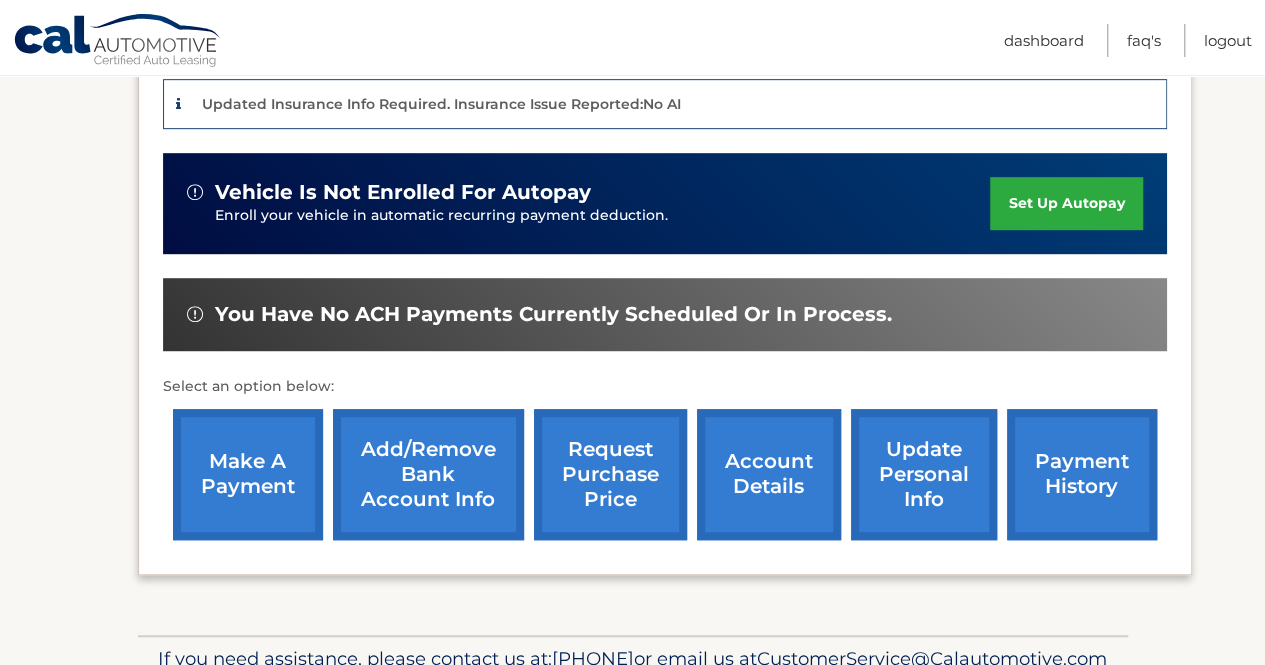click on "make a payment" at bounding box center (248, 474) 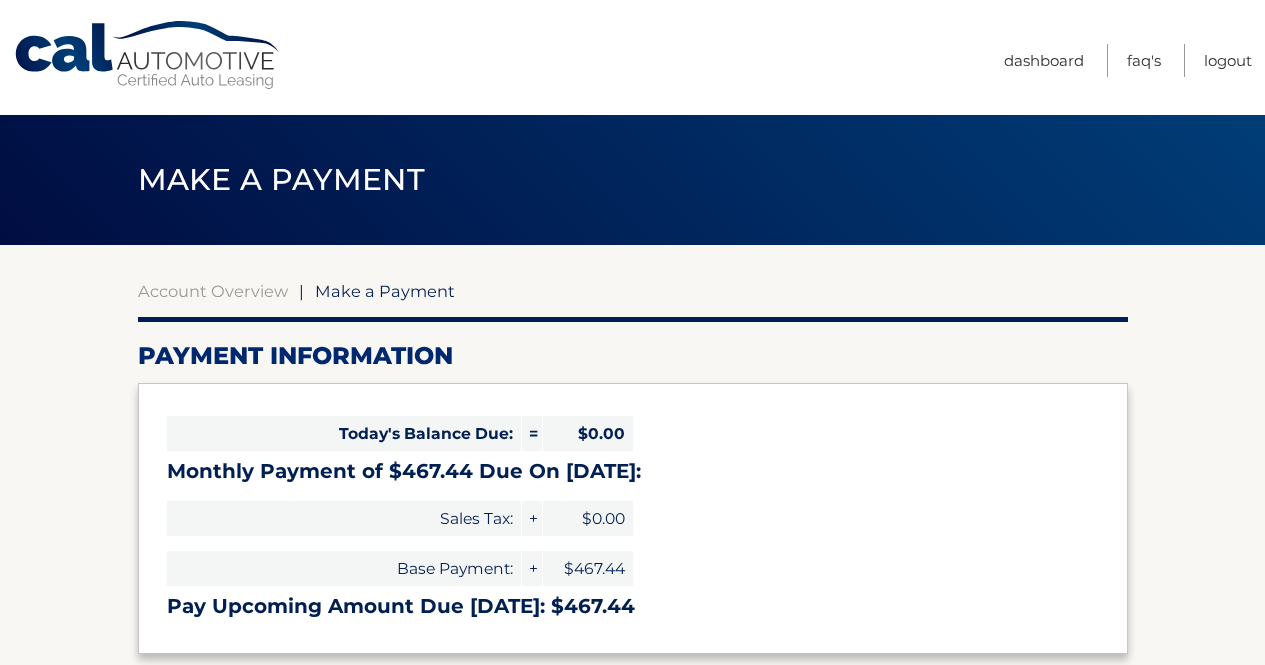 select on "MGFhYmI1ZDMtNGZhZC00Y2ZlLTkwYzktN2JjMjg1MjNkNWNl" 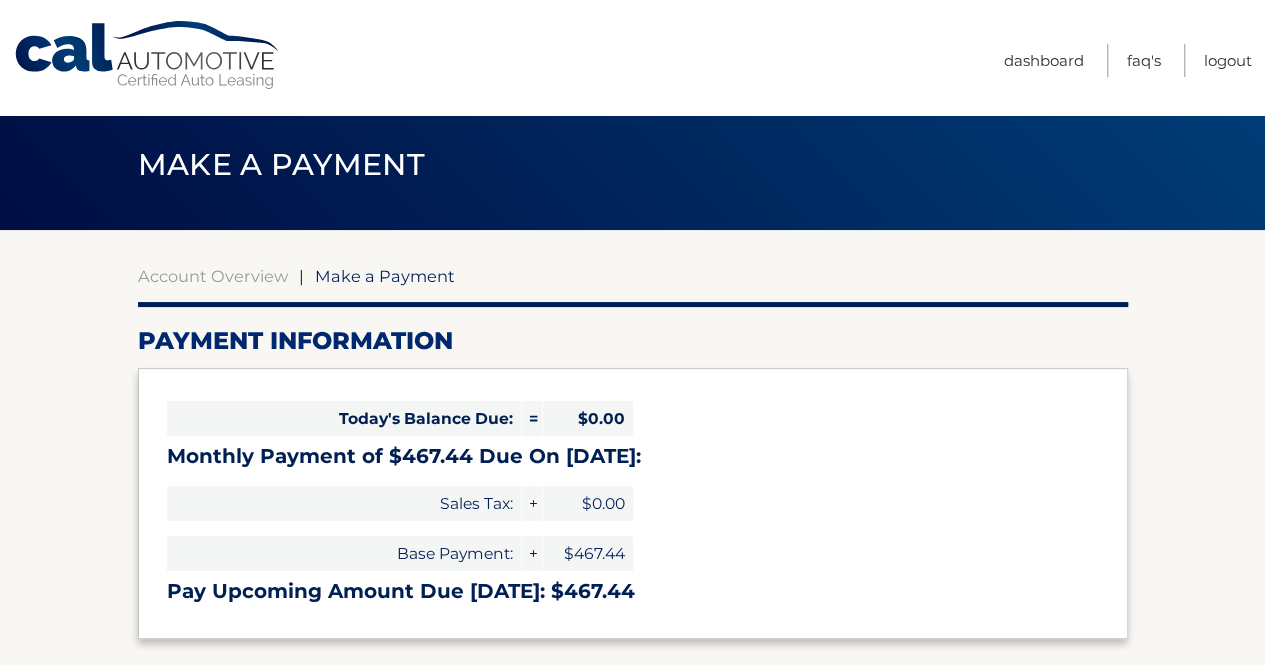 scroll, scrollTop: 0, scrollLeft: 0, axis: both 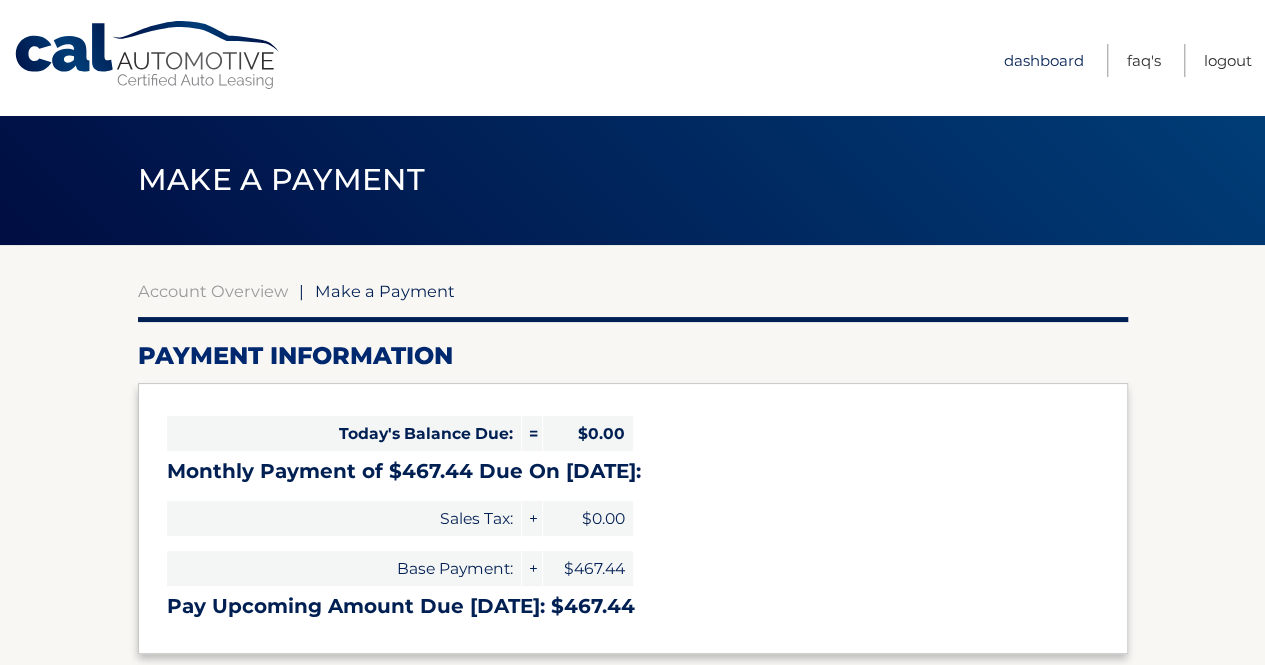 click on "Dashboard" at bounding box center [1044, 60] 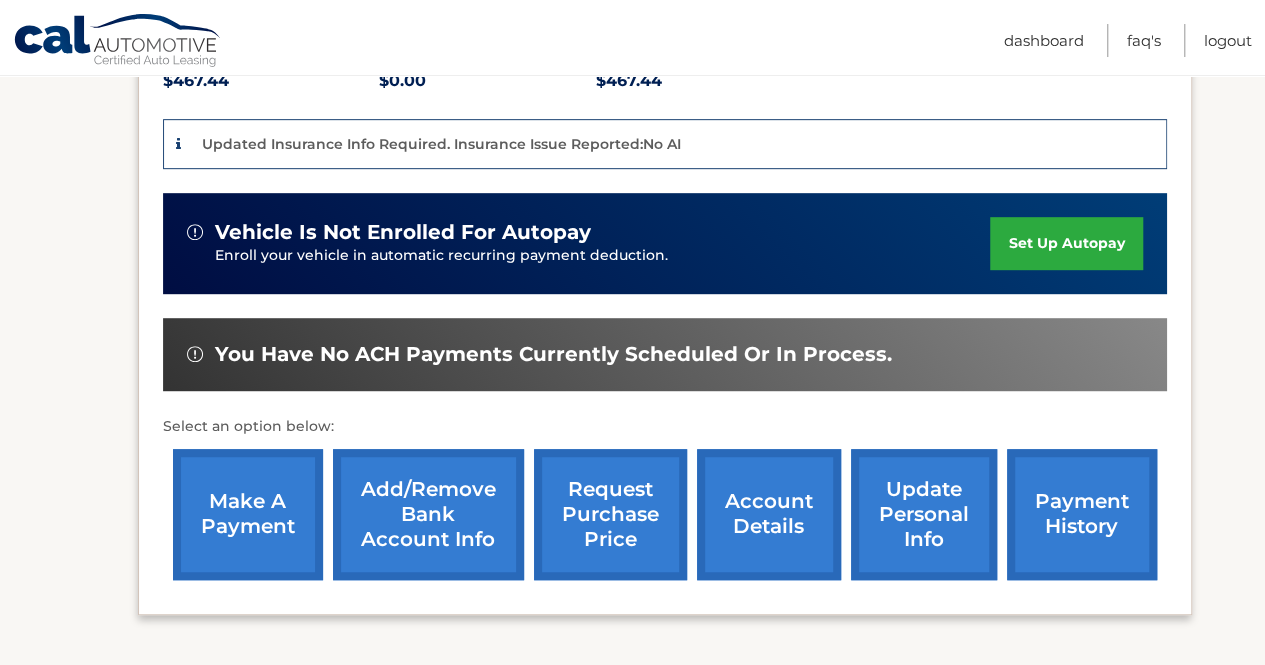 scroll, scrollTop: 500, scrollLeft: 0, axis: vertical 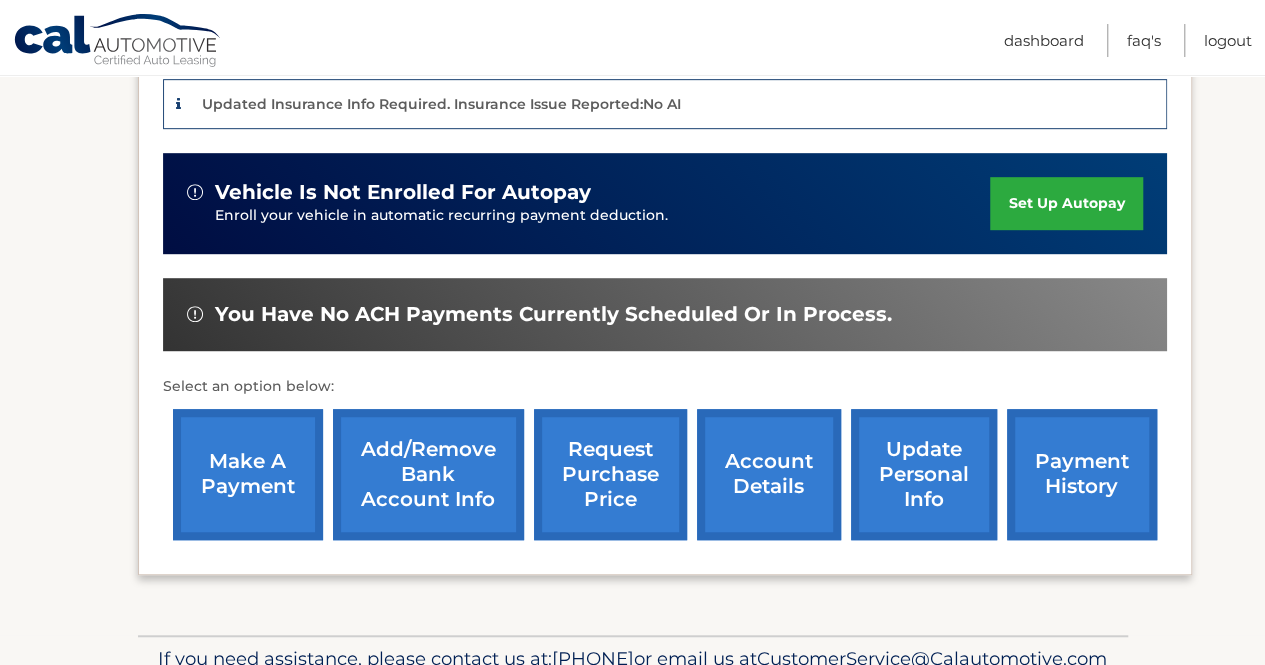 click on "payment history" at bounding box center (1082, 474) 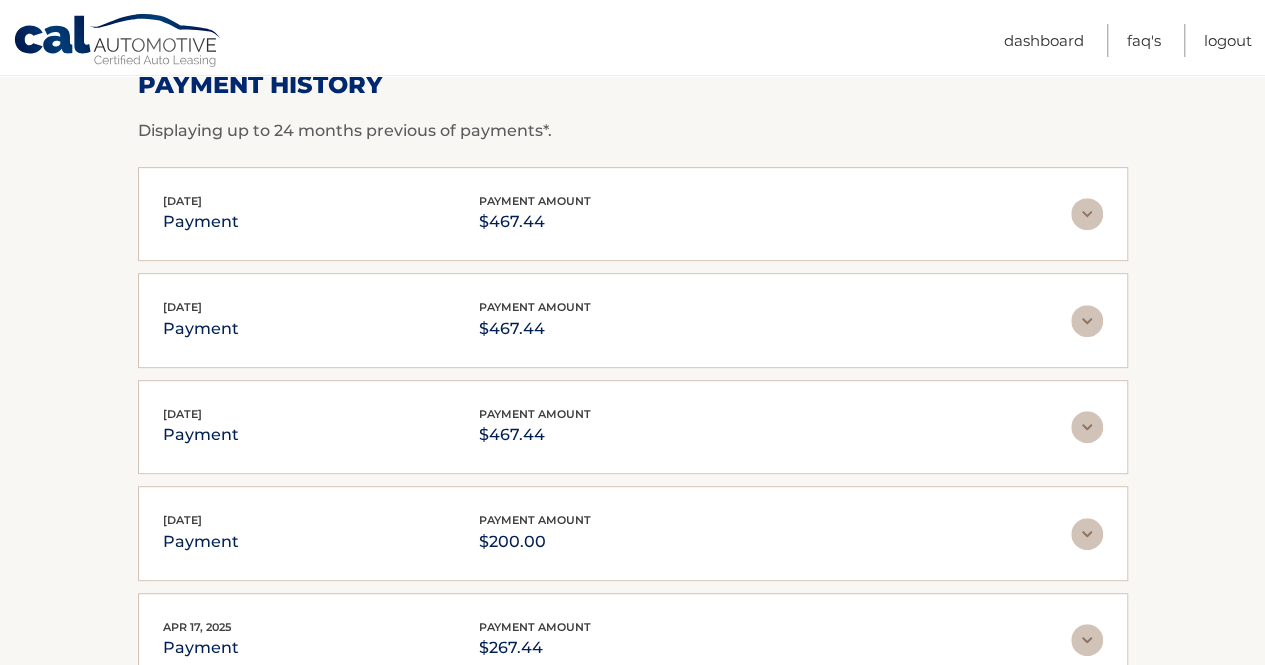 scroll, scrollTop: 400, scrollLeft: 0, axis: vertical 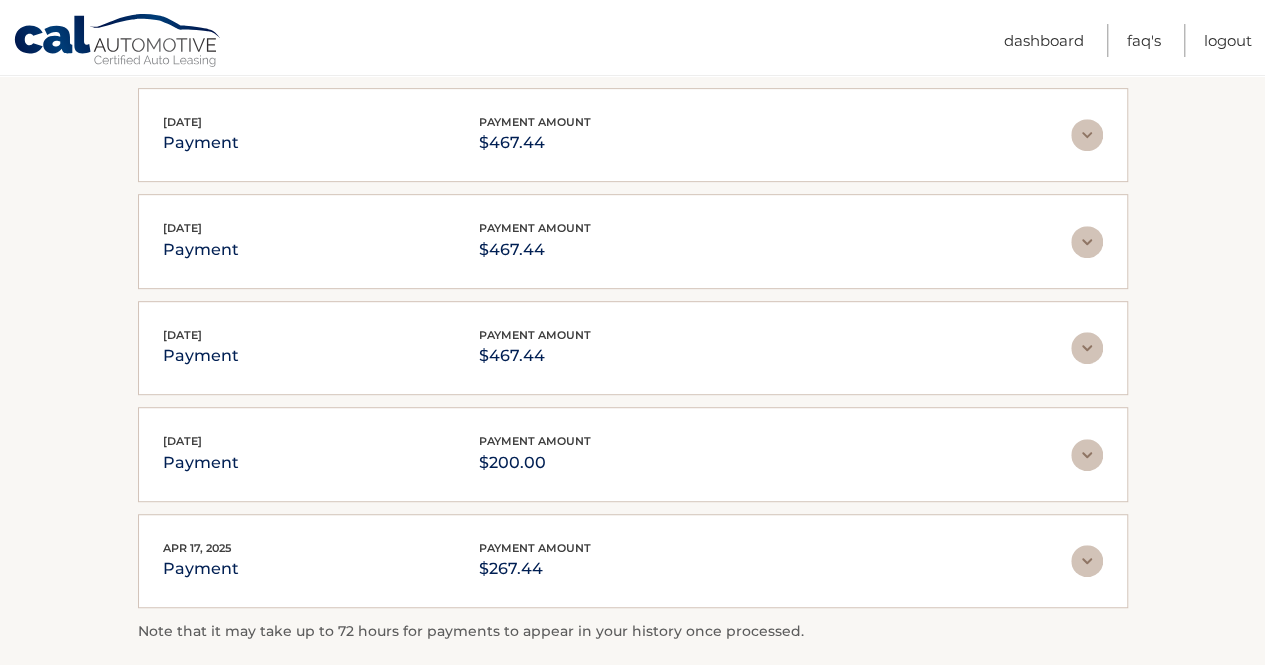 click at bounding box center [1087, 135] 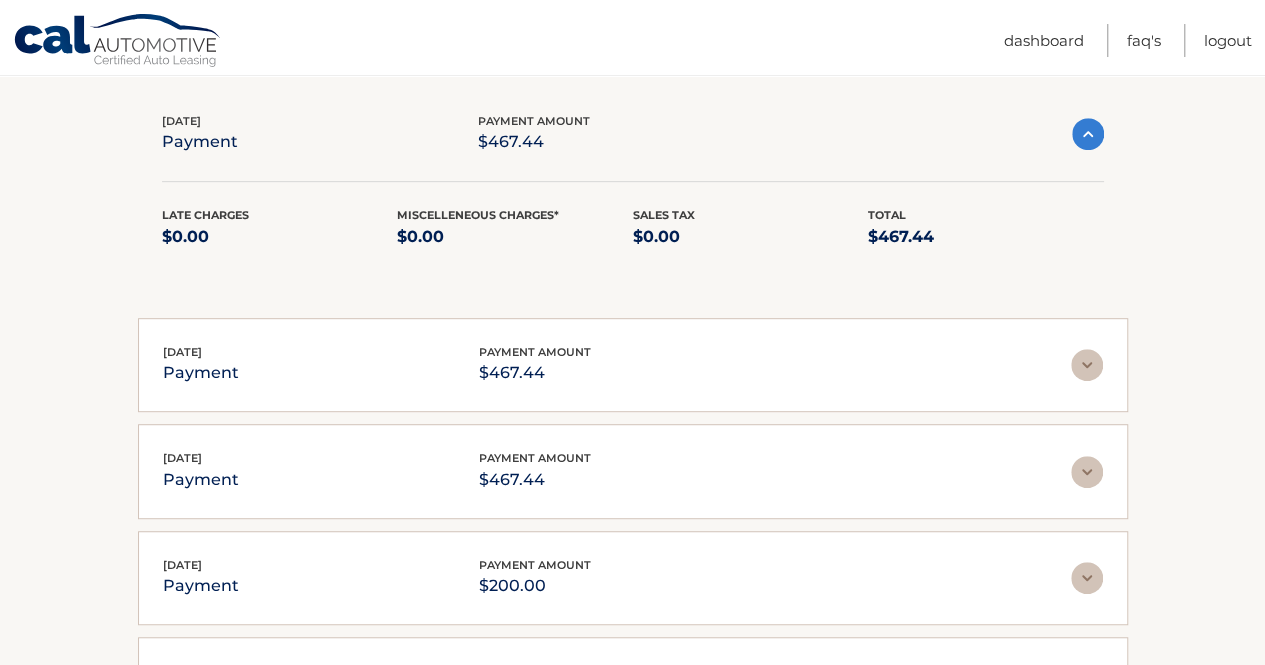click at bounding box center (1088, 134) 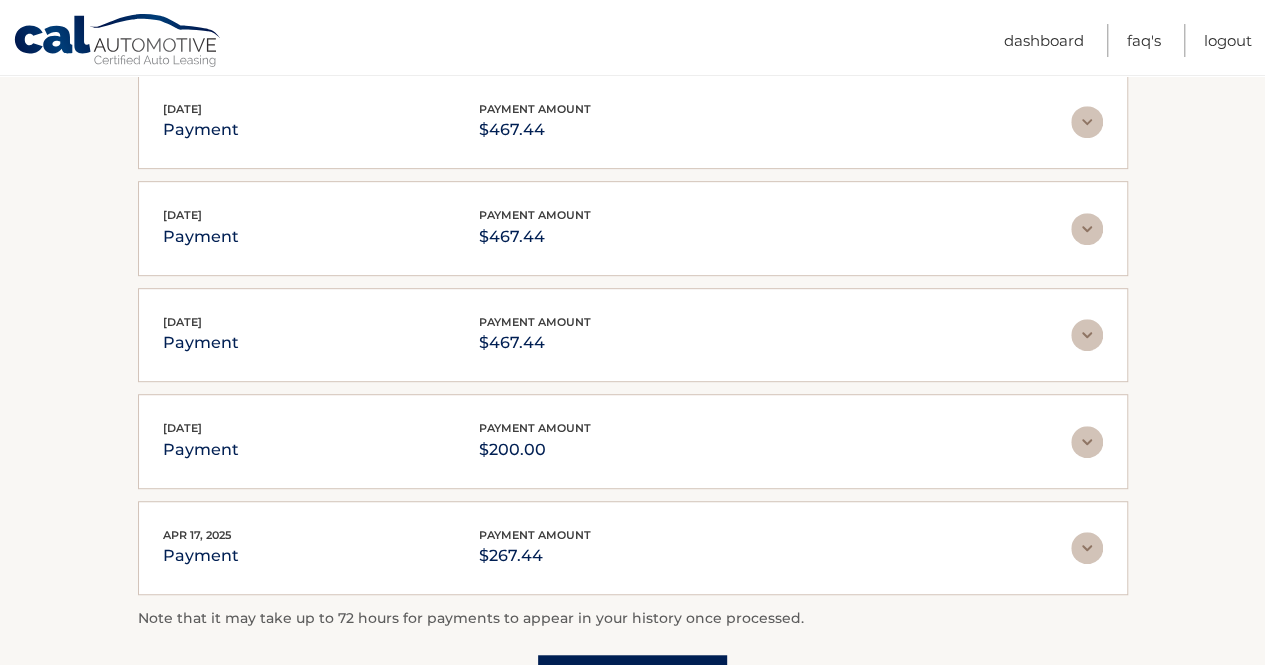 scroll, scrollTop: 142, scrollLeft: 0, axis: vertical 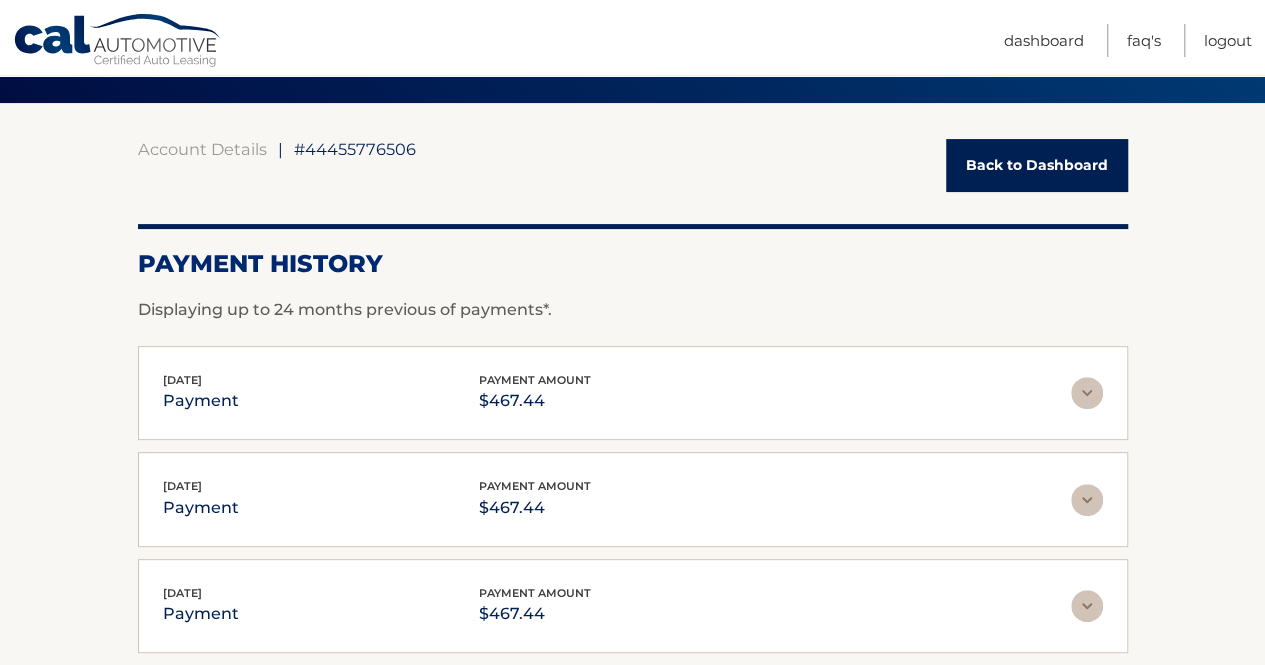click on "Back to Dashboard" at bounding box center [1037, 165] 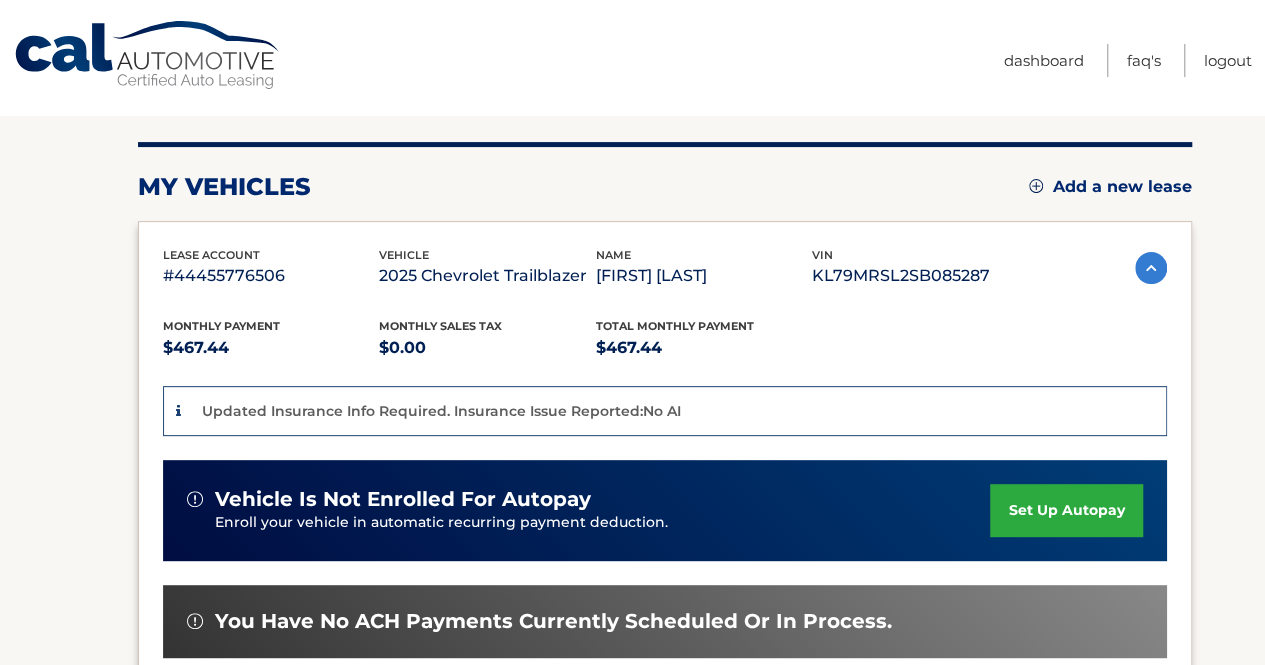 scroll, scrollTop: 200, scrollLeft: 0, axis: vertical 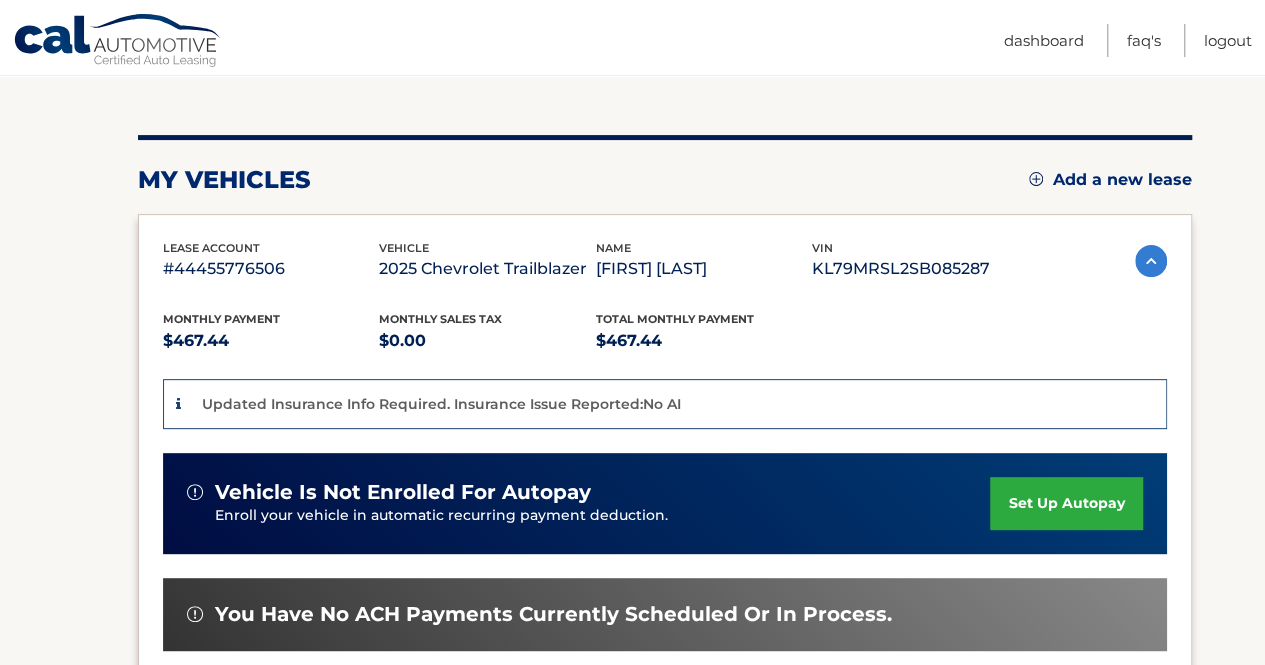 click on "Updated Insurance Info Required. Insurance Issue Reported:No AI" at bounding box center (441, 404) 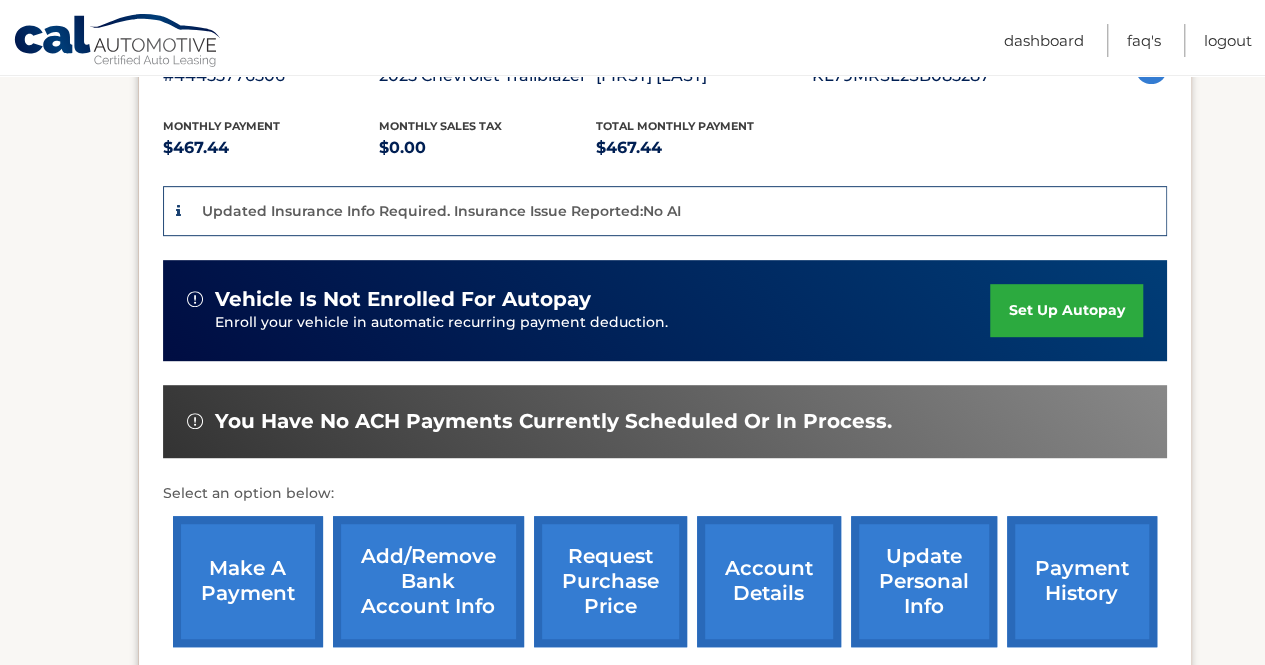 scroll, scrollTop: 400, scrollLeft: 0, axis: vertical 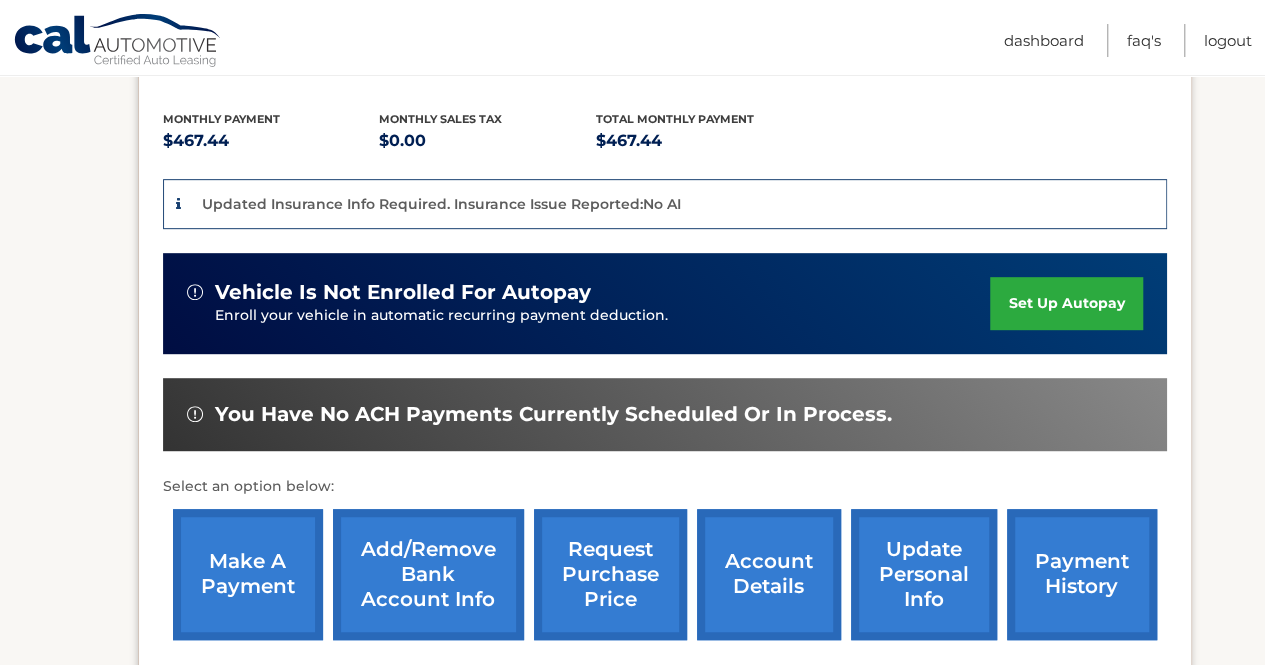 click at bounding box center (195, 414) 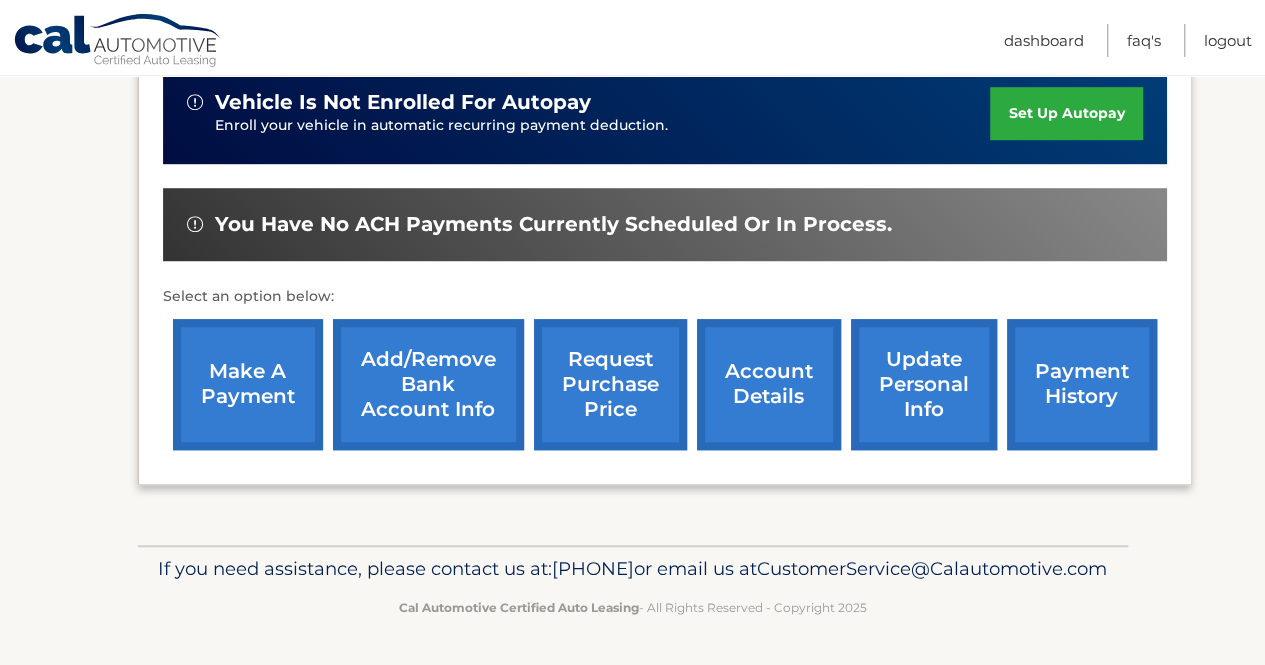 scroll, scrollTop: 618, scrollLeft: 0, axis: vertical 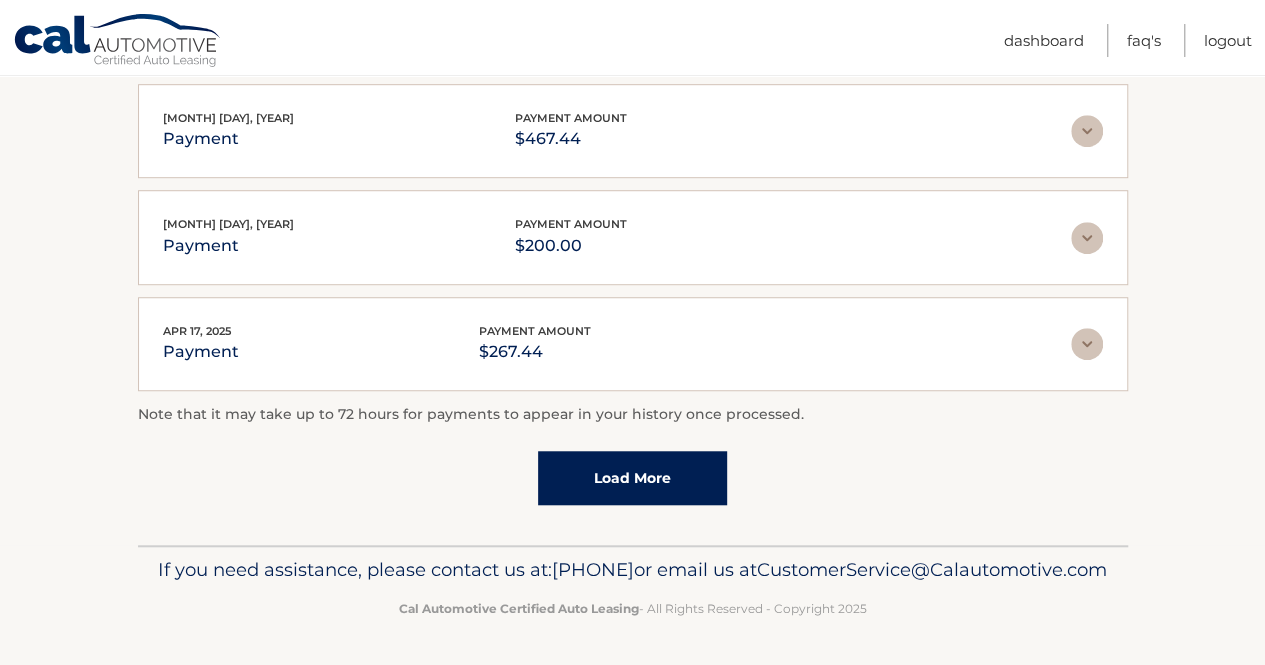 click on "Load More" at bounding box center [632, 478] 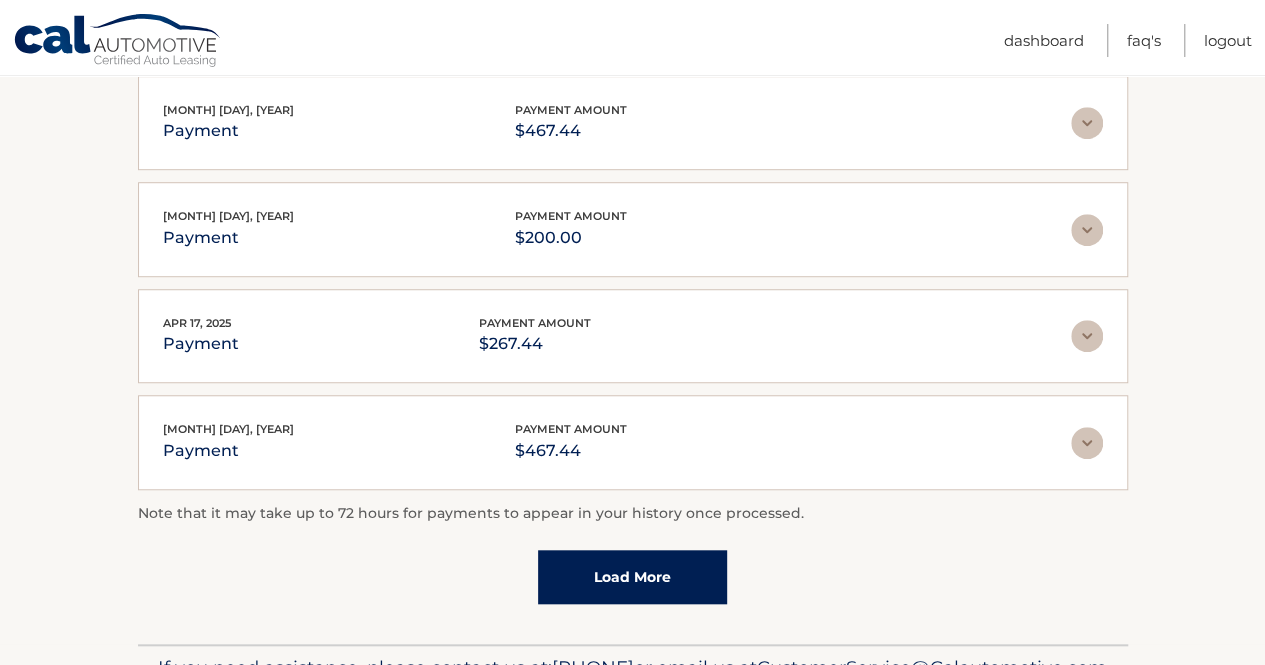 scroll, scrollTop: 642, scrollLeft: 0, axis: vertical 